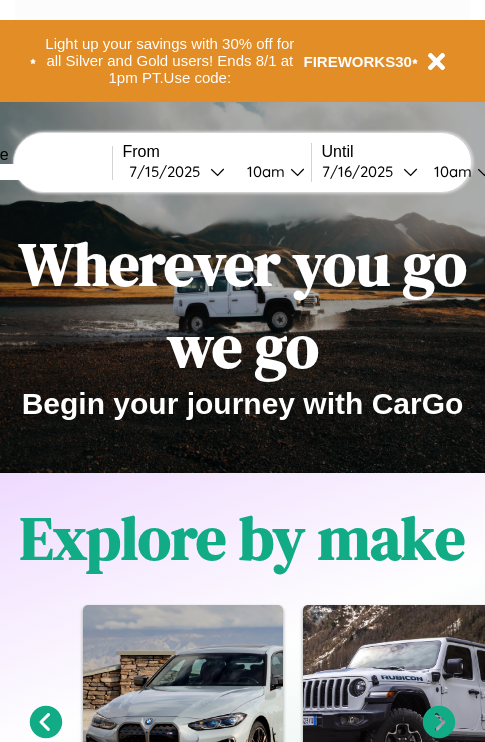 scroll, scrollTop: 0, scrollLeft: 0, axis: both 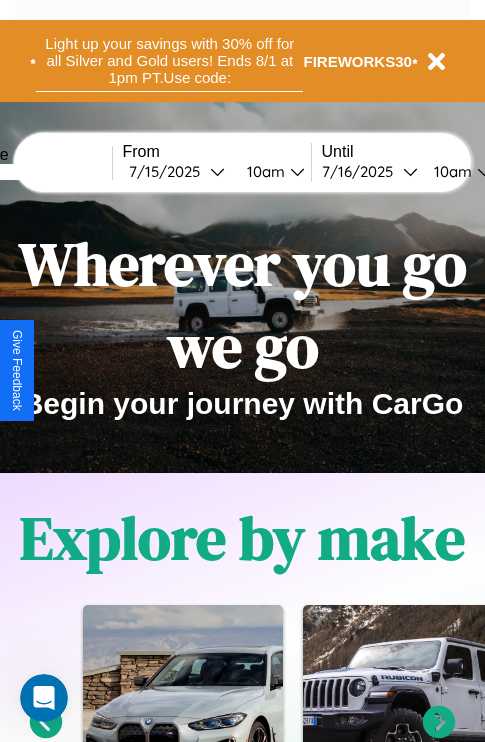 click on "Light up your savings with 30% off for all Silver and Gold users! Ends 8/1 at 1pm PT.  Use code:" at bounding box center [169, 61] 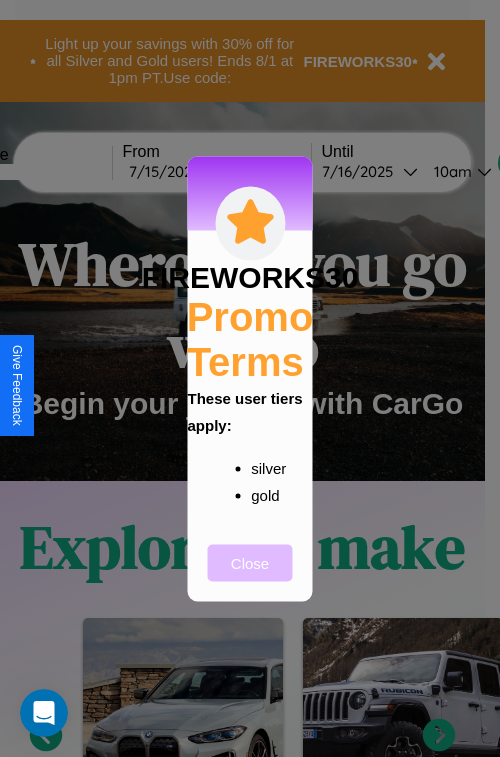 click on "Close" at bounding box center [250, 562] 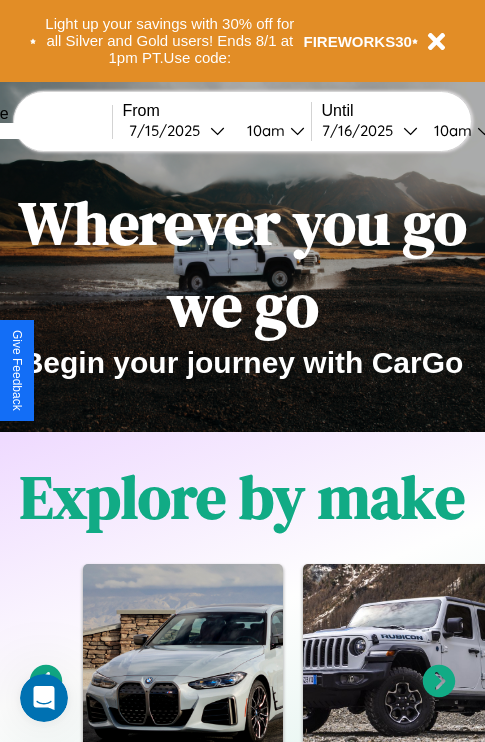 scroll, scrollTop: 0, scrollLeft: 0, axis: both 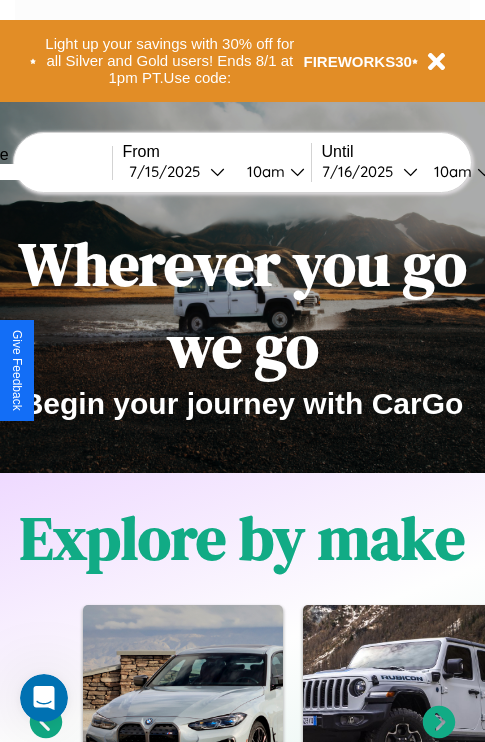 click at bounding box center [37, 172] 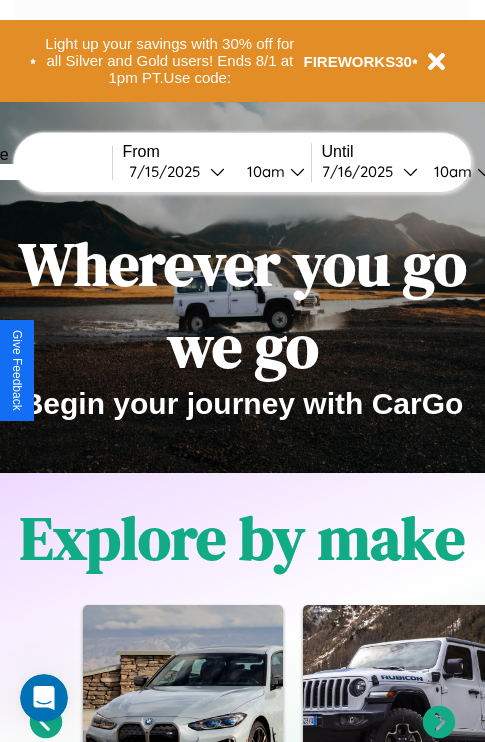 type on "******" 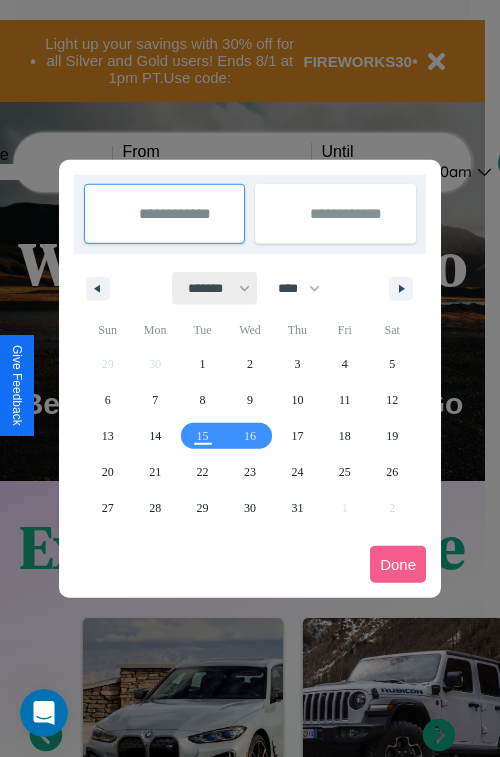 click on "******* ******** ***** ***** *** **** **** ****** ********* ******* ******** ********" at bounding box center (215, 288) 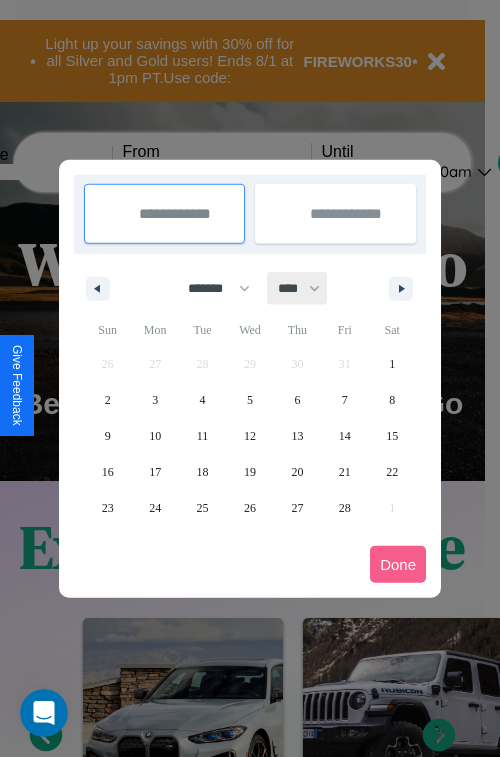 click on "**** **** **** **** **** **** **** **** **** **** **** **** **** **** **** **** **** **** **** **** **** **** **** **** **** **** **** **** **** **** **** **** **** **** **** **** **** **** **** **** **** **** **** **** **** **** **** **** **** **** **** **** **** **** **** **** **** **** **** **** **** **** **** **** **** **** **** **** **** **** **** **** **** **** **** **** **** **** **** **** **** **** **** **** **** **** **** **** **** **** **** **** **** **** **** **** **** **** **** **** **** **** **** **** **** **** **** **** **** **** **** **** **** **** **** **** **** **** **** **** ****" at bounding box center (298, 288) 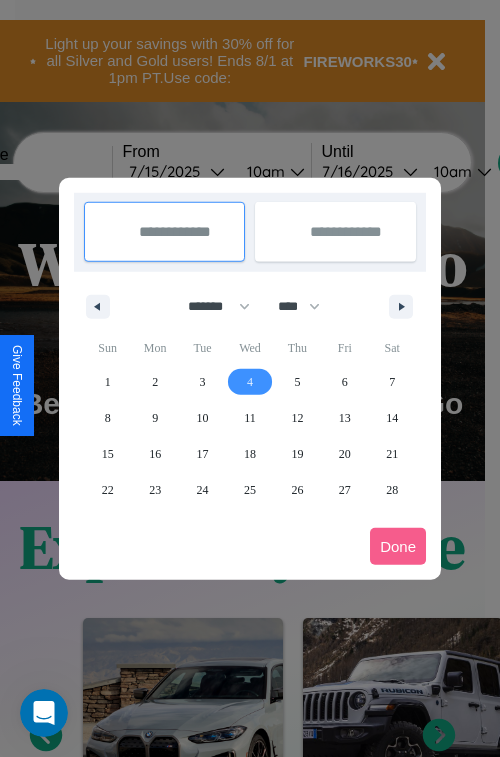 click on "4" at bounding box center [250, 382] 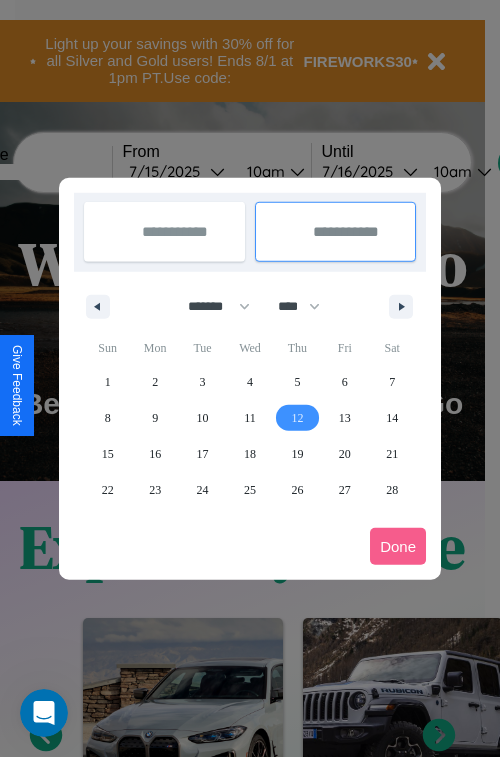 click on "12" at bounding box center [297, 418] 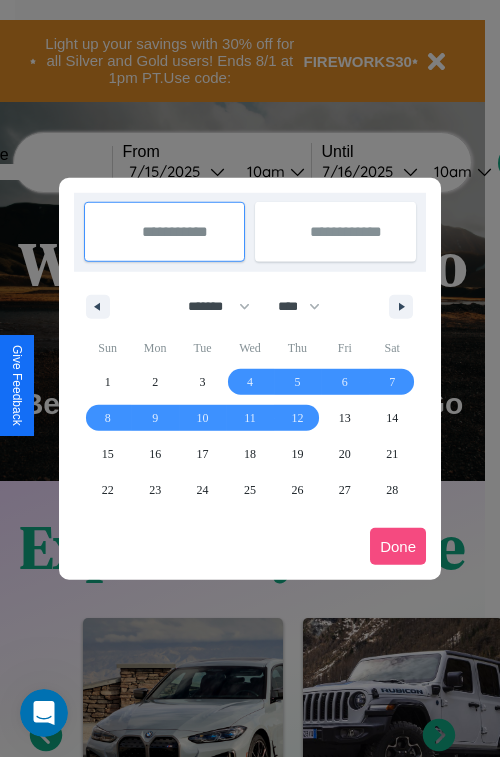 click on "Done" at bounding box center [398, 546] 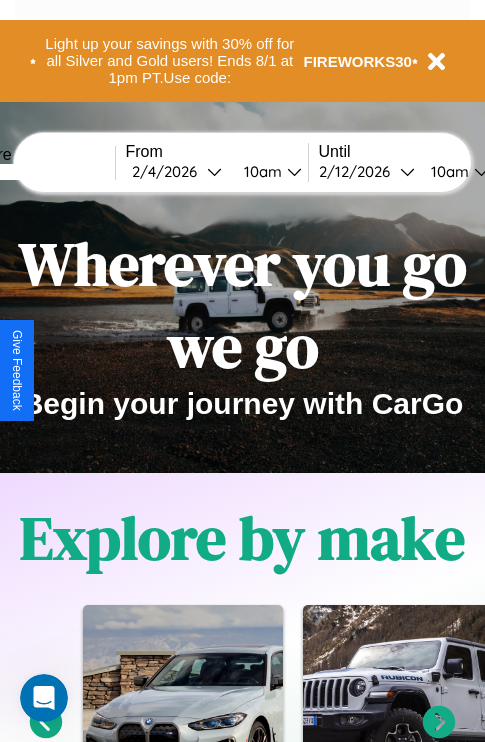 scroll, scrollTop: 0, scrollLeft: 71, axis: horizontal 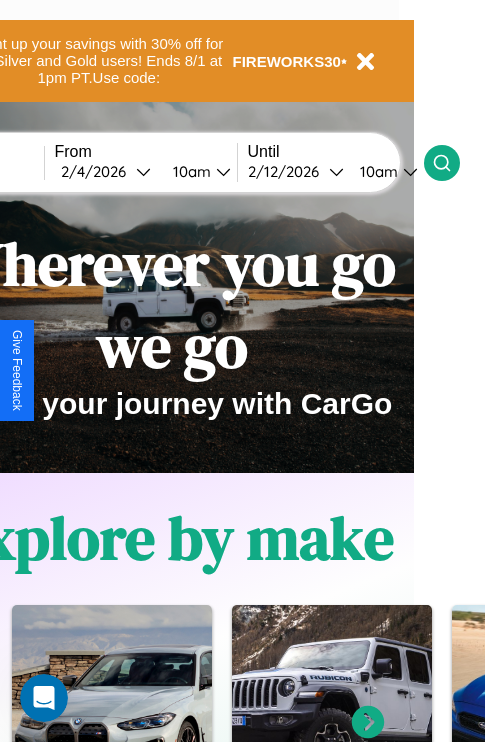 click 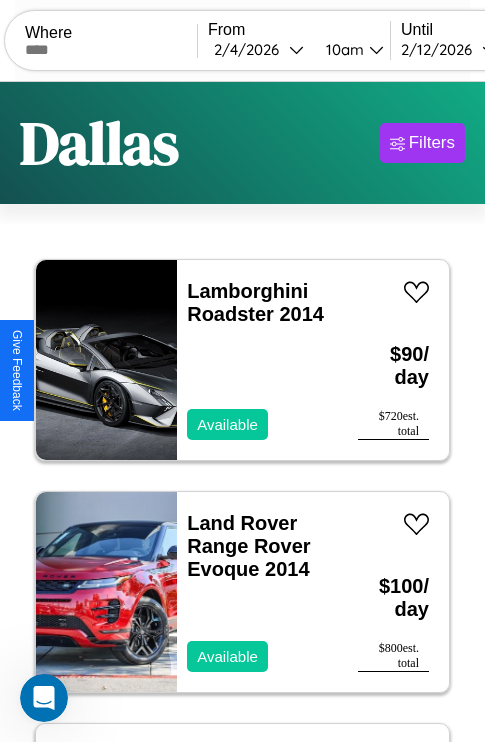 scroll, scrollTop: 79, scrollLeft: 0, axis: vertical 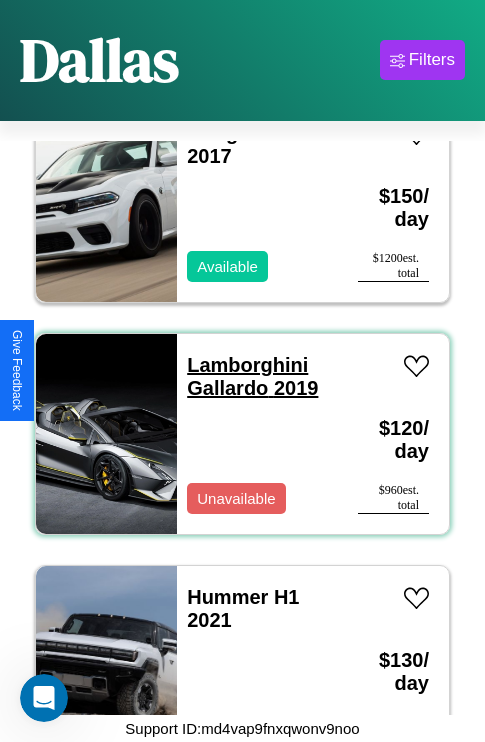 click on "Lamborghini   Gallardo   2019" at bounding box center [252, 376] 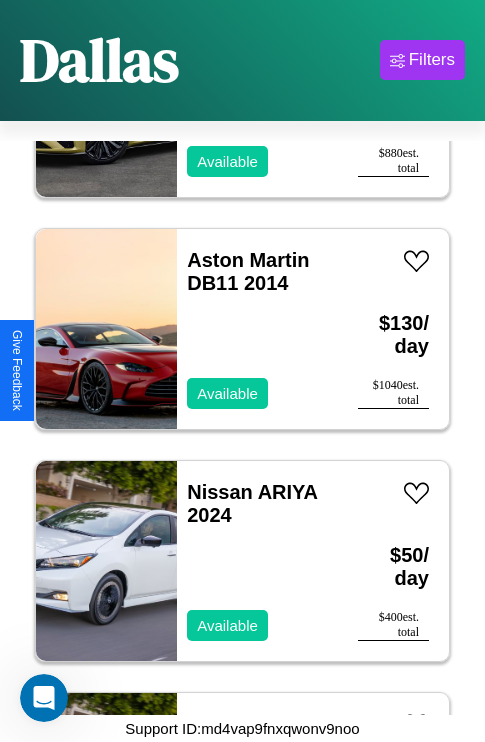 scroll, scrollTop: 26523, scrollLeft: 0, axis: vertical 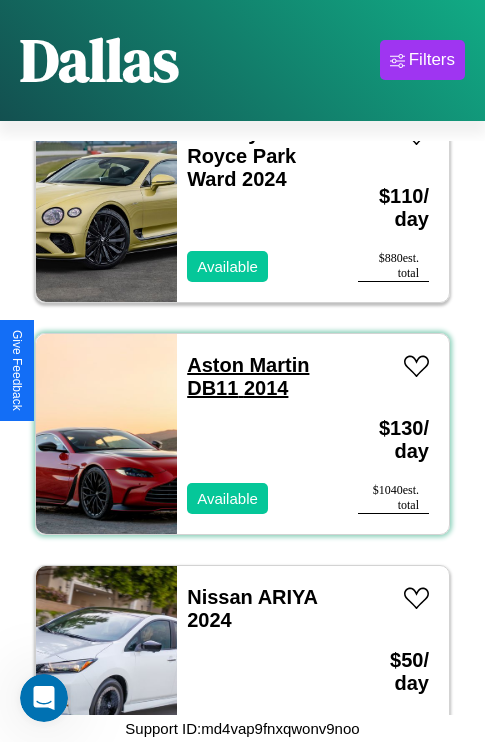 click on "Aston Martin   DB11   2014" at bounding box center (248, 376) 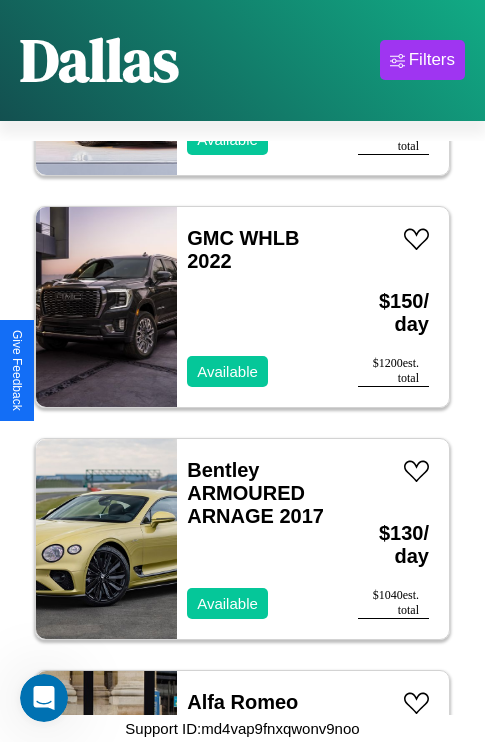 scroll, scrollTop: 6571, scrollLeft: 0, axis: vertical 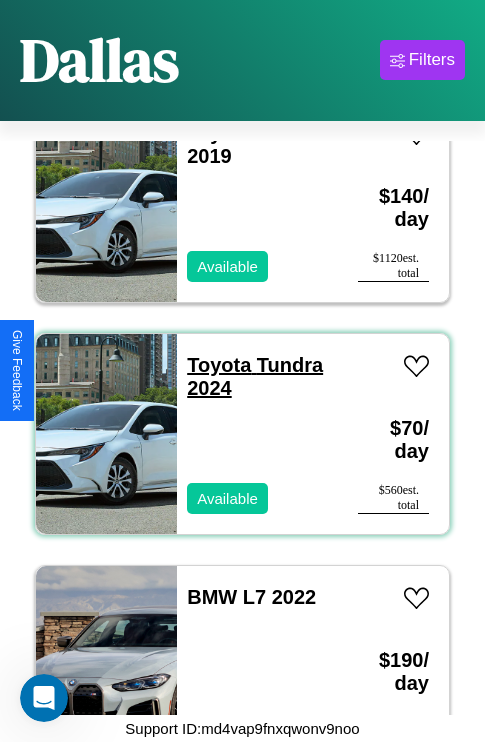 click on "Toyota   Tundra   2024" at bounding box center (255, 376) 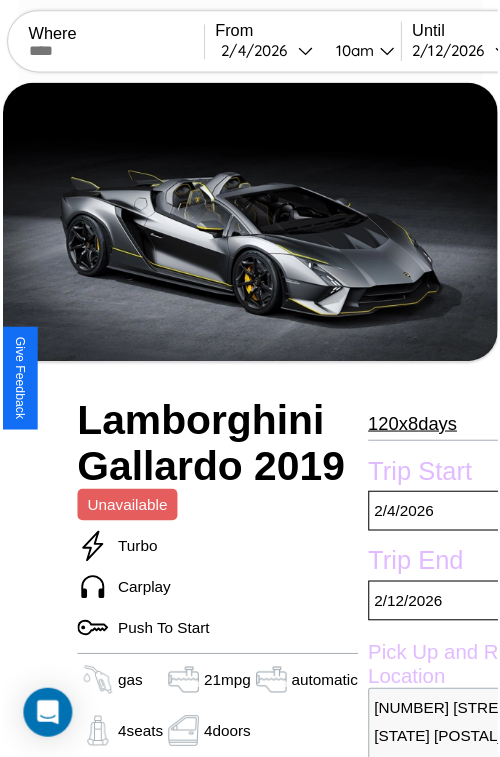 scroll, scrollTop: 130, scrollLeft: 84, axis: both 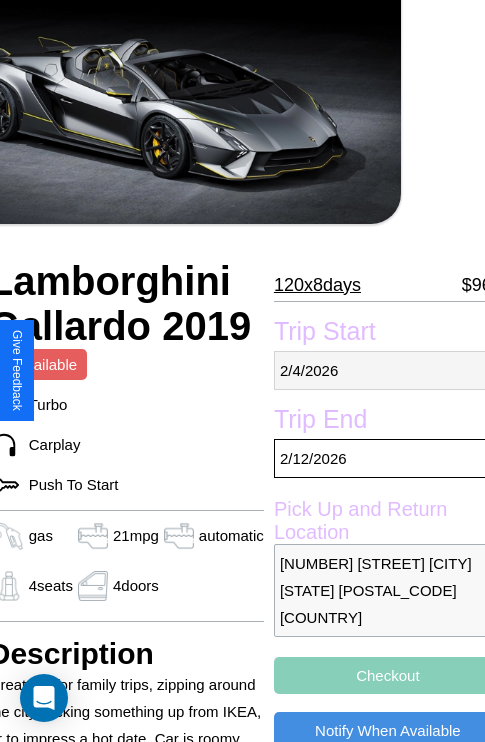 click on "[MONTH] / [DAY] / [YEAR]" at bounding box center [388, 370] 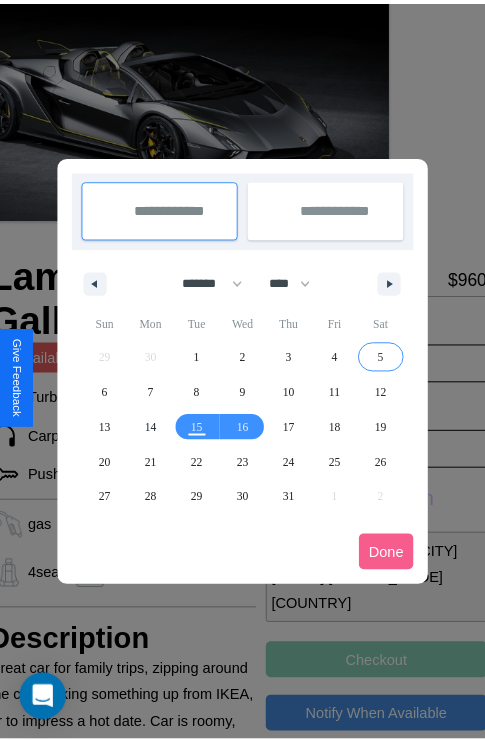 scroll, scrollTop: 0, scrollLeft: 84, axis: horizontal 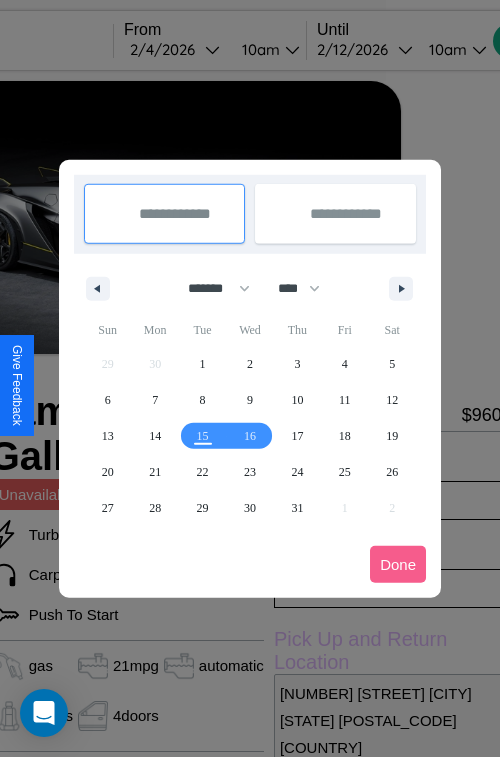 click at bounding box center (250, 378) 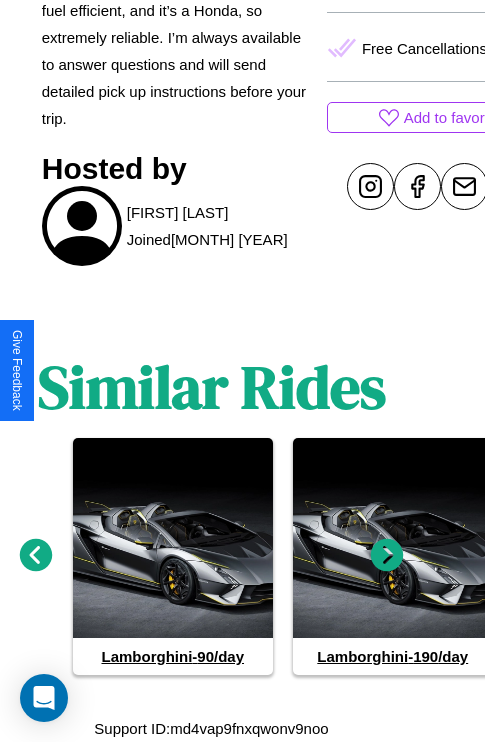 scroll, scrollTop: 930, scrollLeft: 30, axis: both 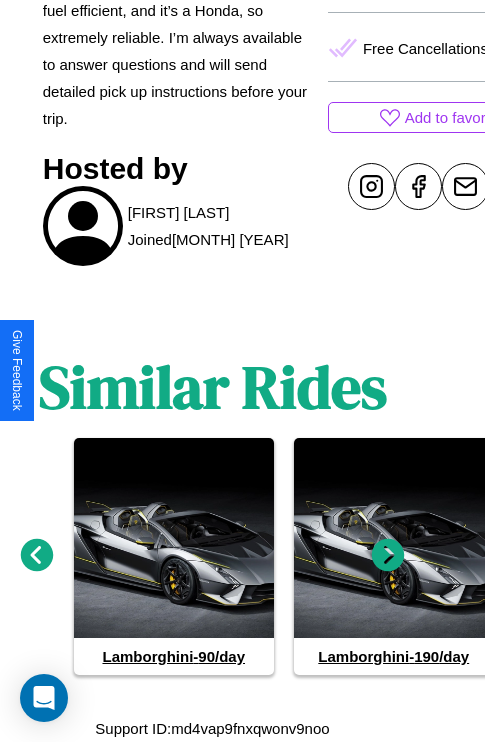 click 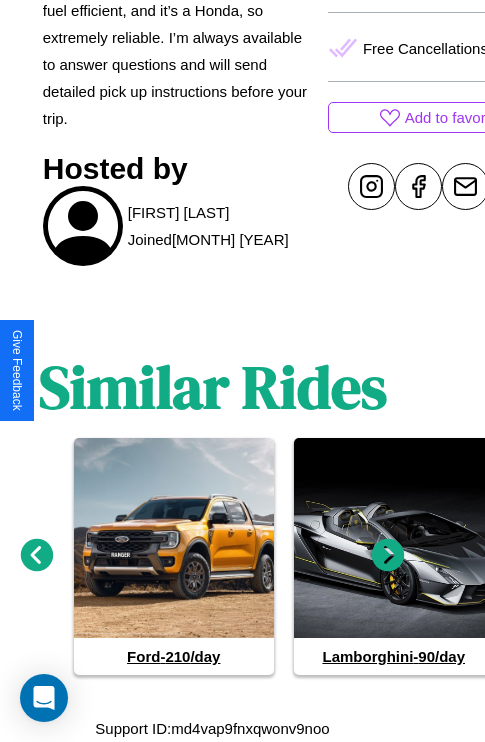 click 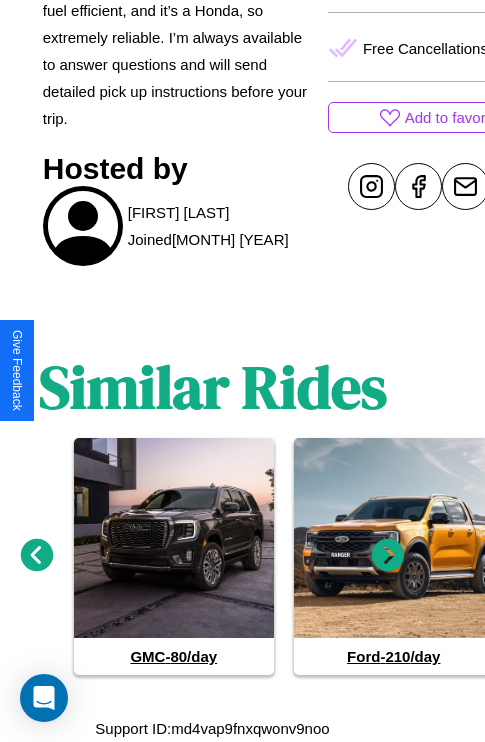 click 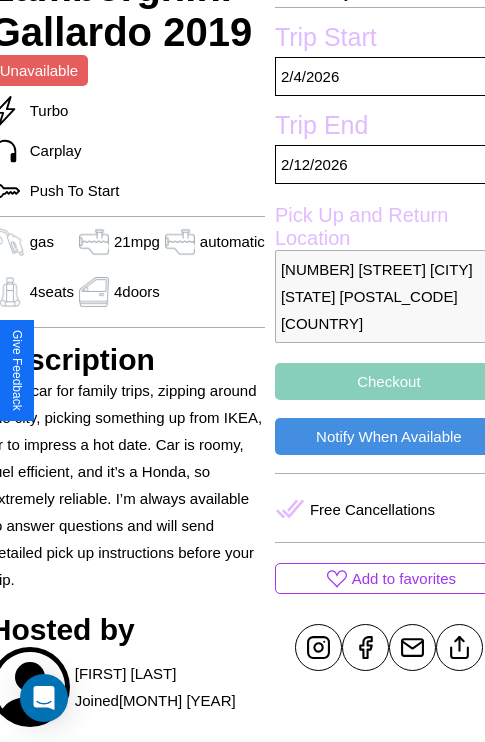 scroll, scrollTop: 408, scrollLeft: 84, axis: both 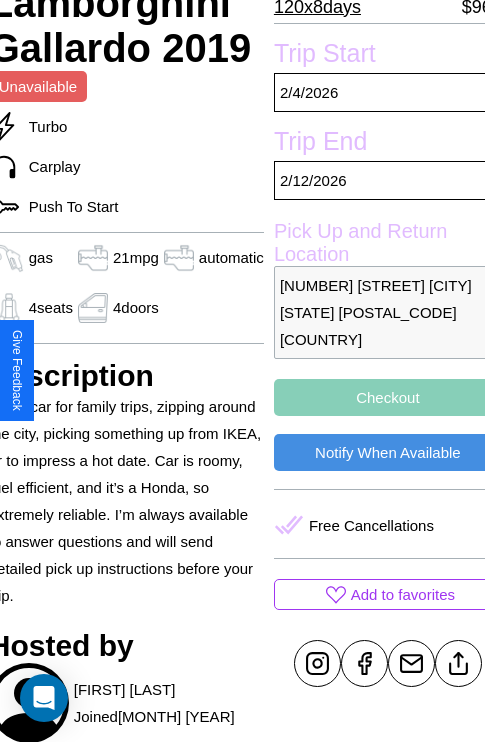click on "Checkout" at bounding box center (388, 397) 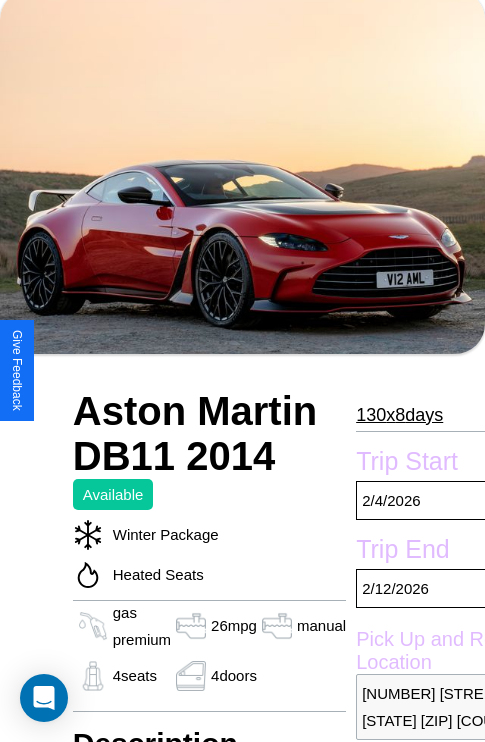 scroll, scrollTop: 135, scrollLeft: 0, axis: vertical 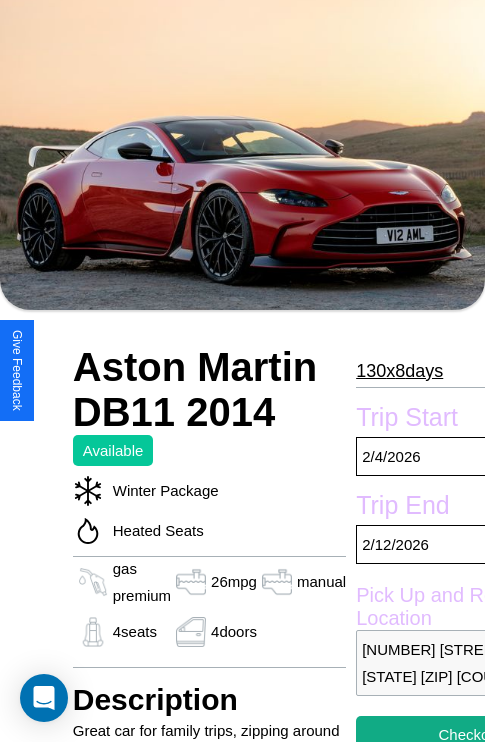 click on "130  x  8  days" at bounding box center (399, 371) 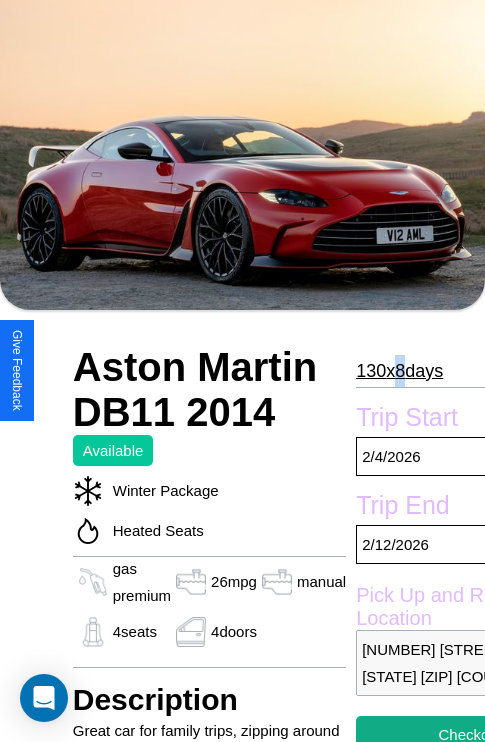 click on "130  x  8  days" at bounding box center [399, 371] 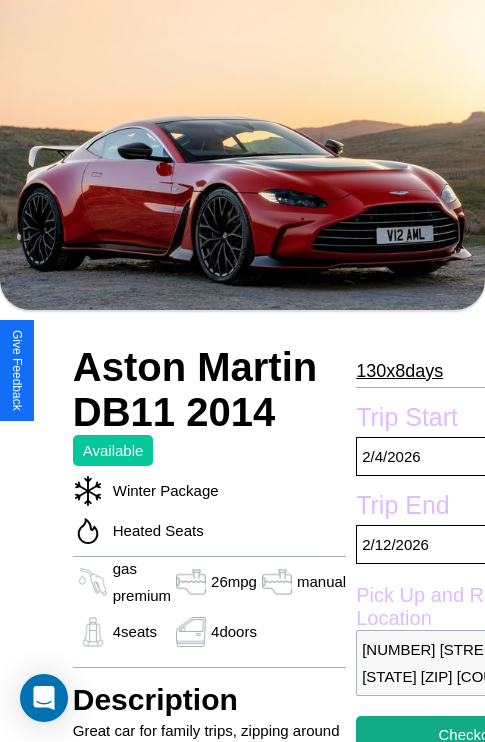 click on "130  x  8  days" at bounding box center [399, 371] 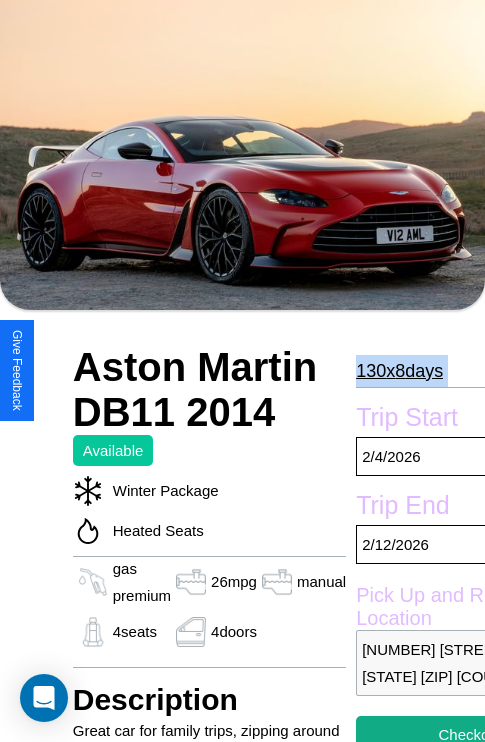 click on "130  x  8  days" at bounding box center [399, 371] 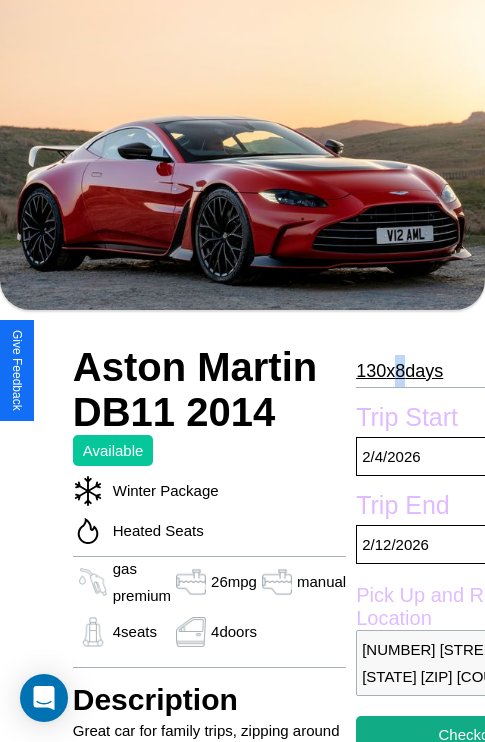 click on "130  x  8  days" at bounding box center [399, 371] 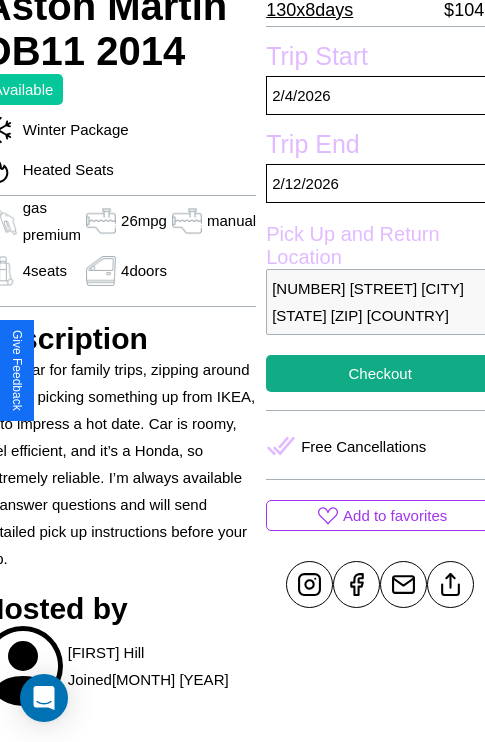 scroll, scrollTop: 499, scrollLeft: 91, axis: both 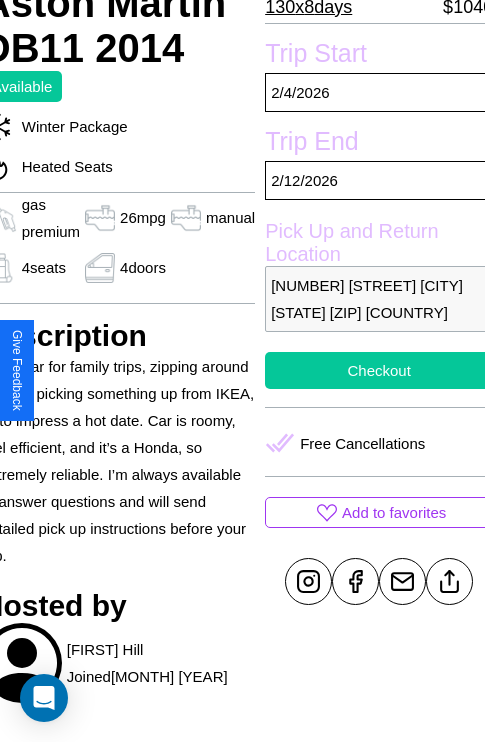 click on "Checkout" at bounding box center (379, 370) 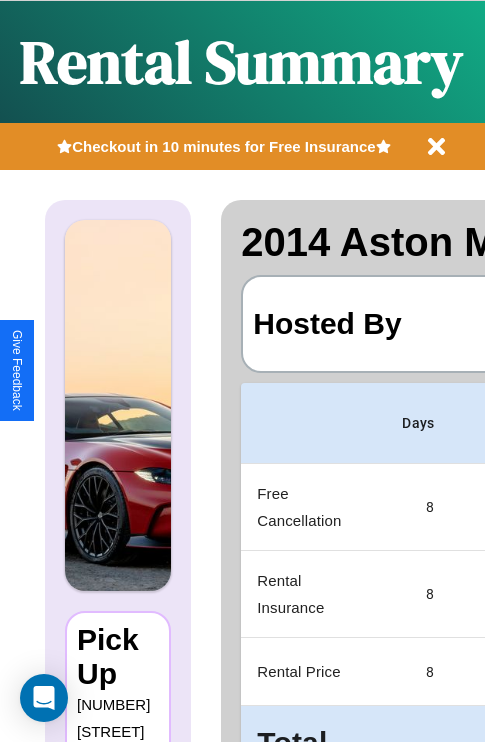 scroll, scrollTop: 0, scrollLeft: 378, axis: horizontal 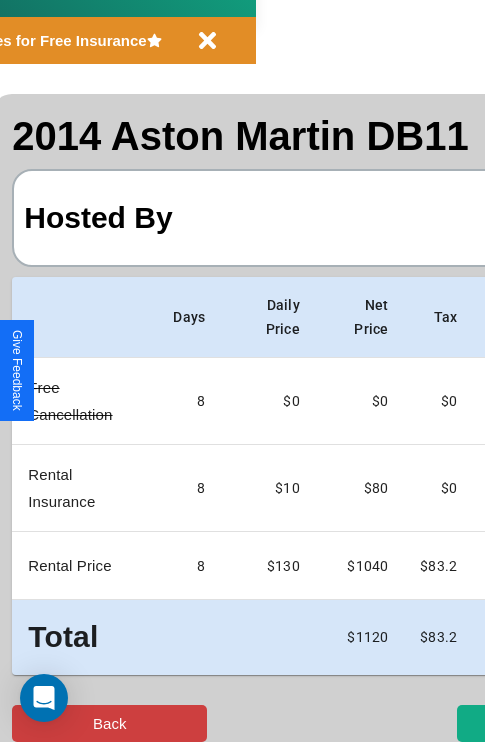 click on "Back" at bounding box center [109, 723] 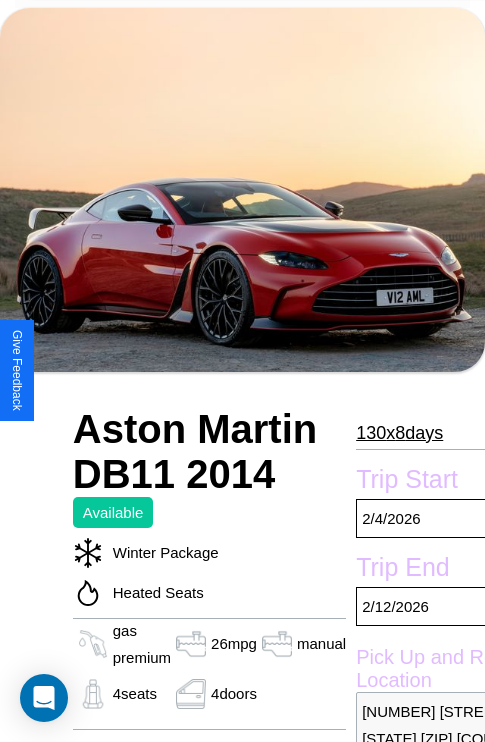 scroll, scrollTop: 936, scrollLeft: 0, axis: vertical 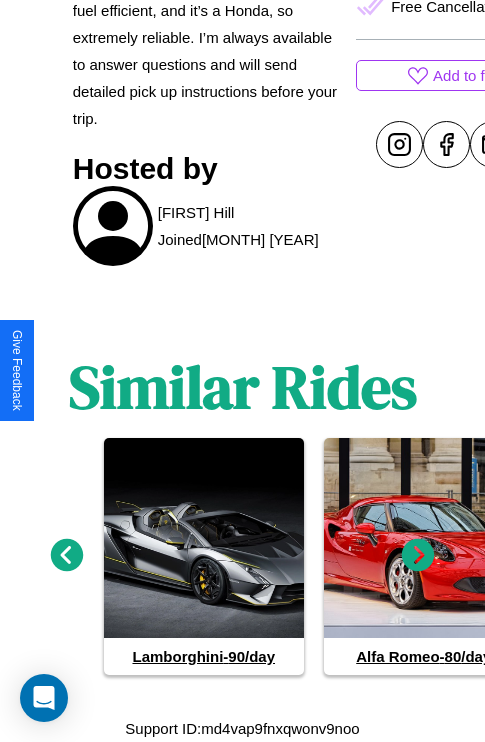 click 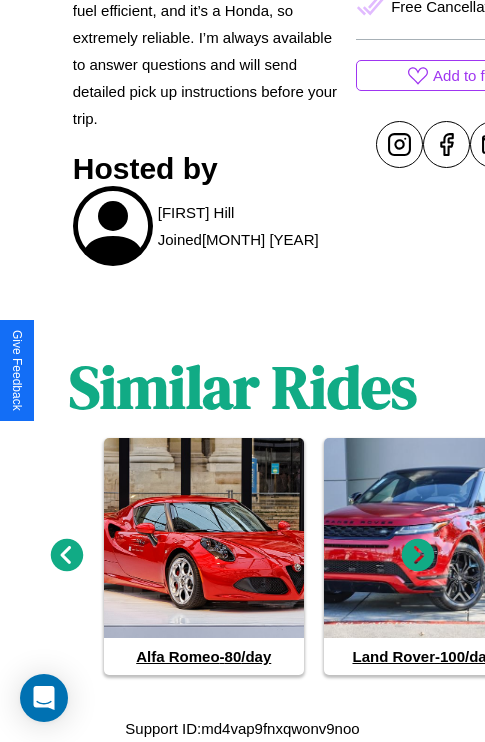 click 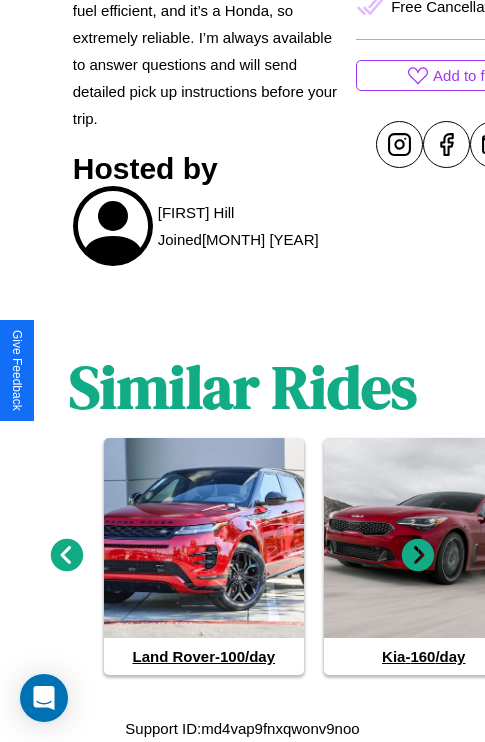 click 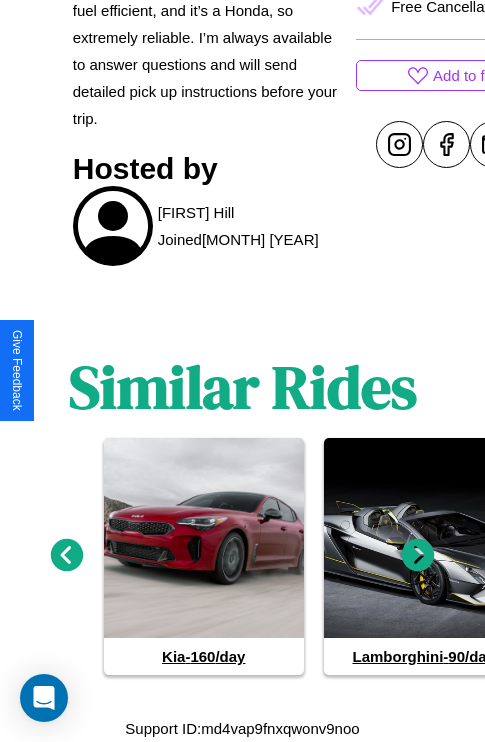 click 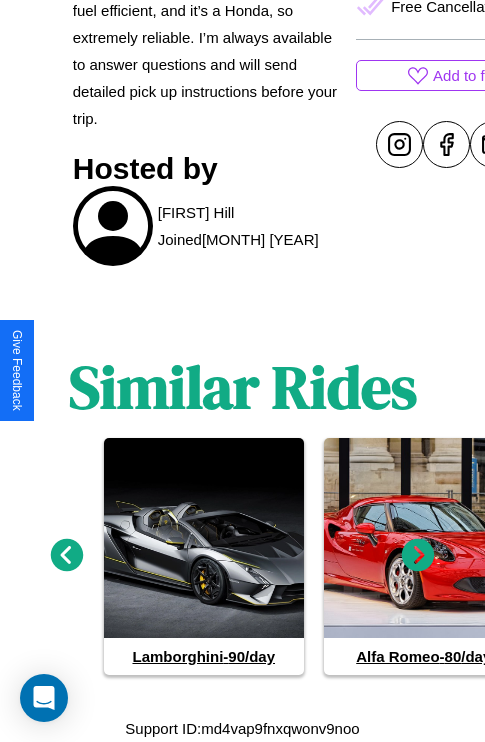 click 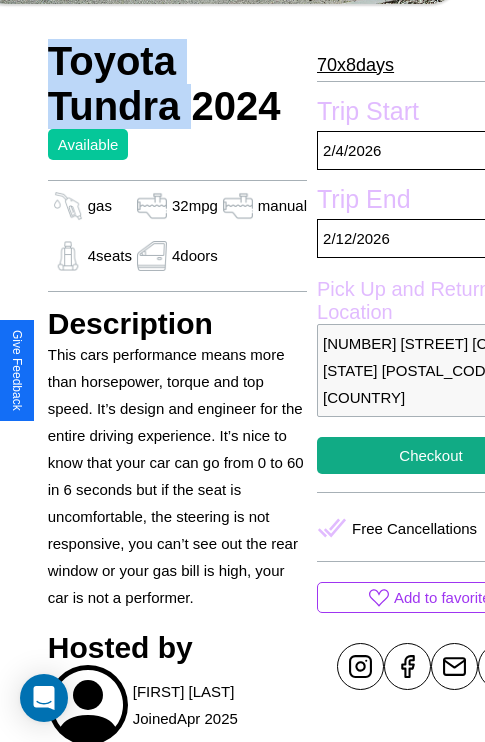 scroll, scrollTop: 619, scrollLeft: 48, axis: both 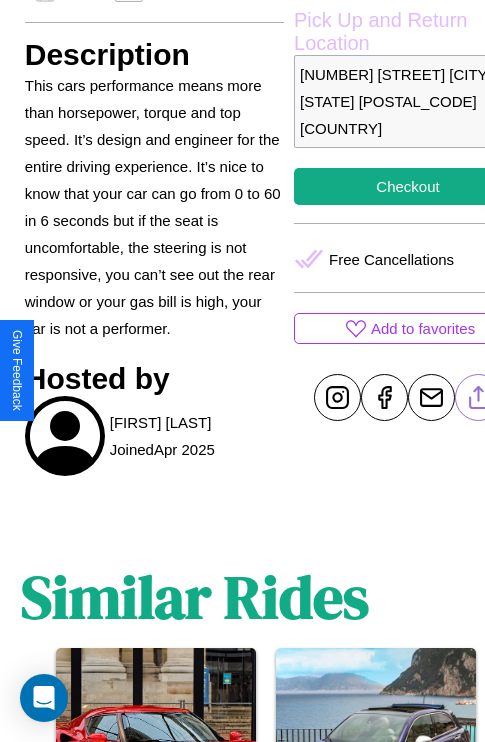 click 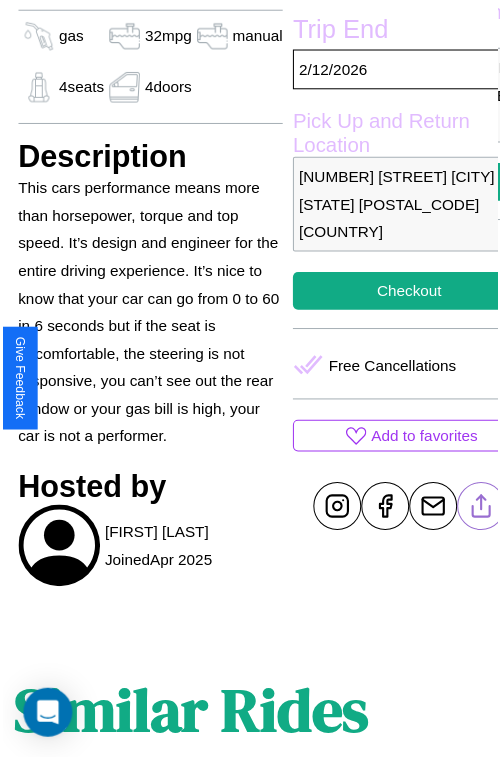 scroll, scrollTop: 408, scrollLeft: 68, axis: both 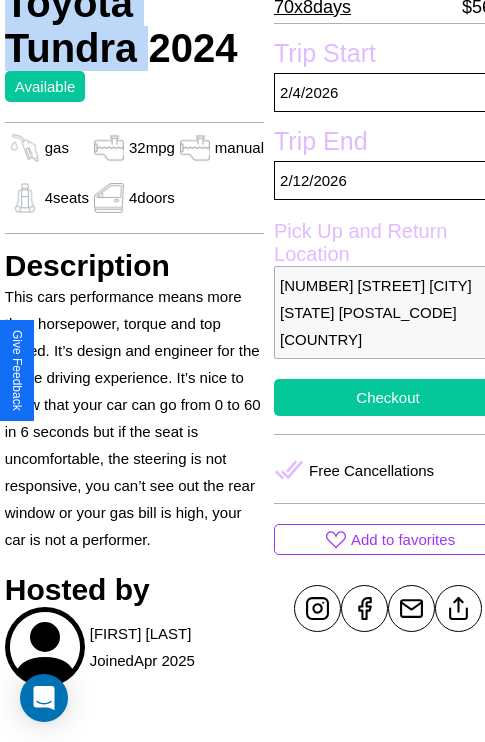 click on "Checkout" at bounding box center [388, 397] 